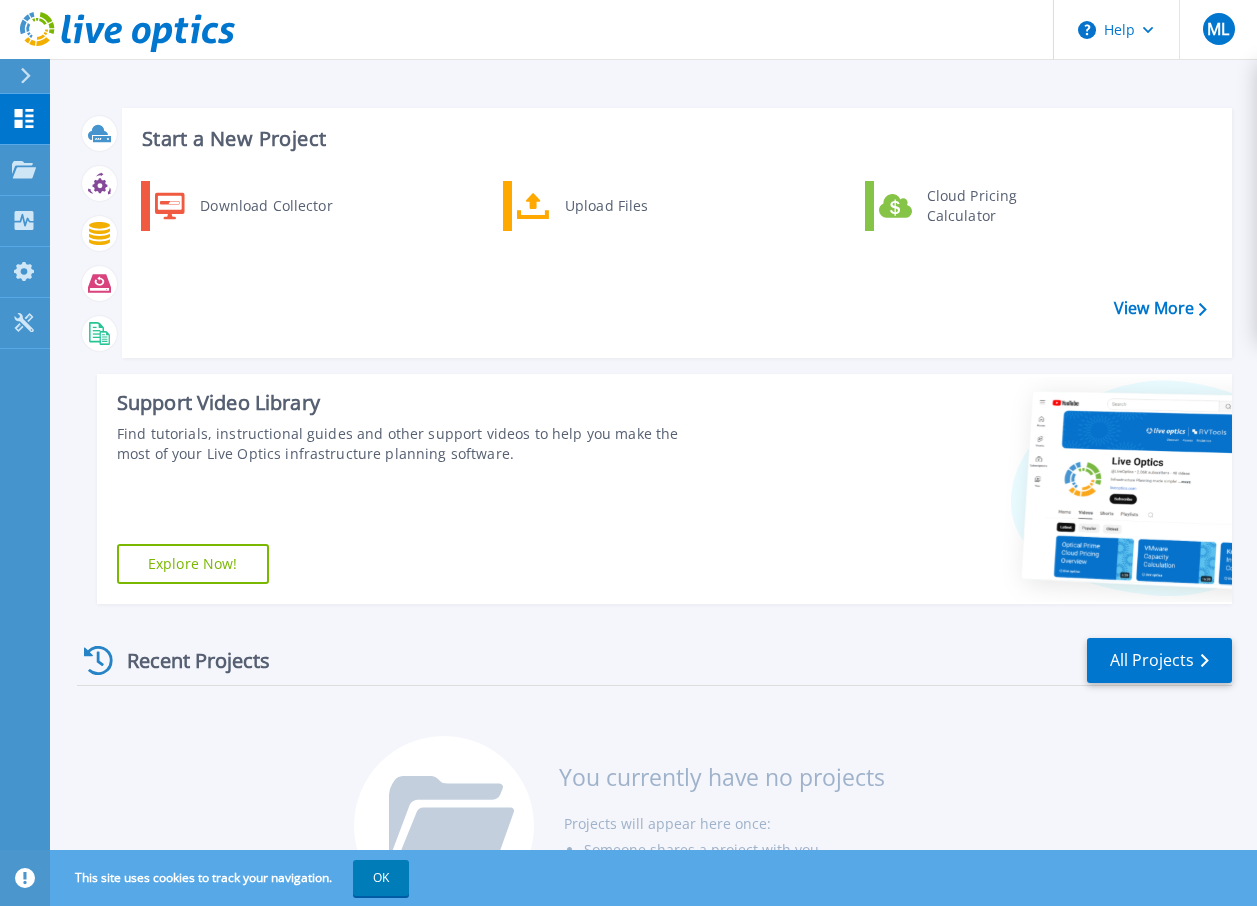 scroll, scrollTop: 0, scrollLeft: 0, axis: both 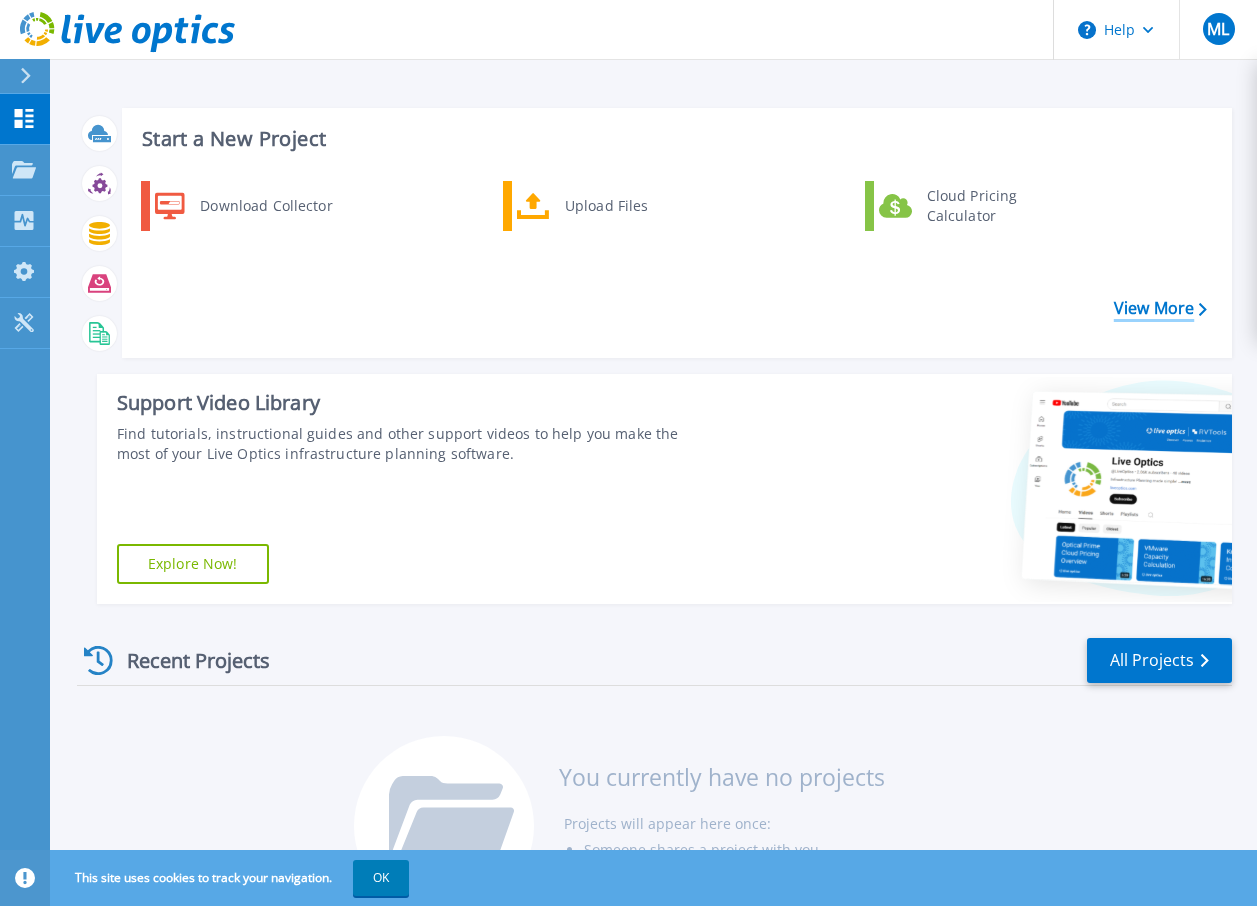 click on "View More" at bounding box center (1160, 308) 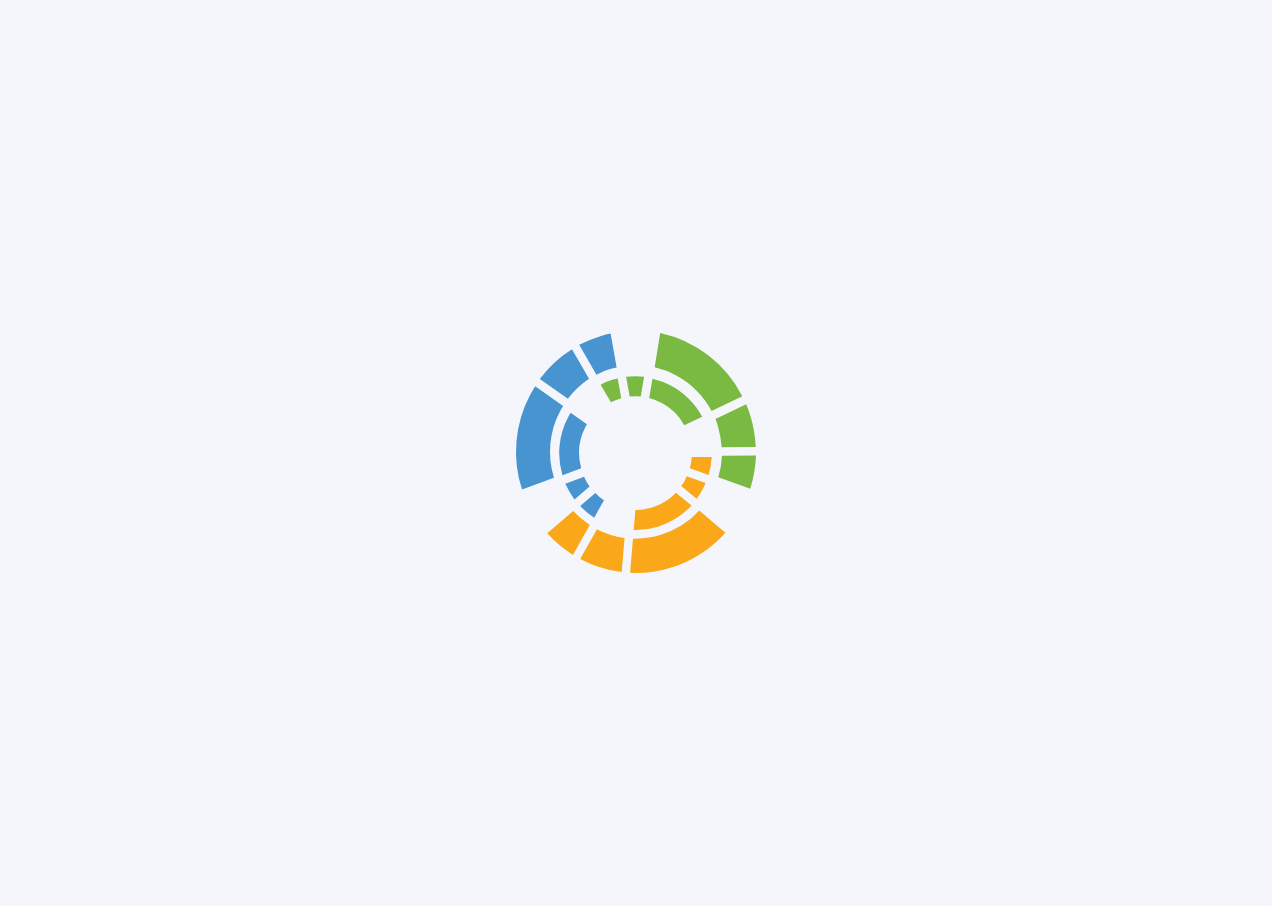 scroll, scrollTop: 0, scrollLeft: 0, axis: both 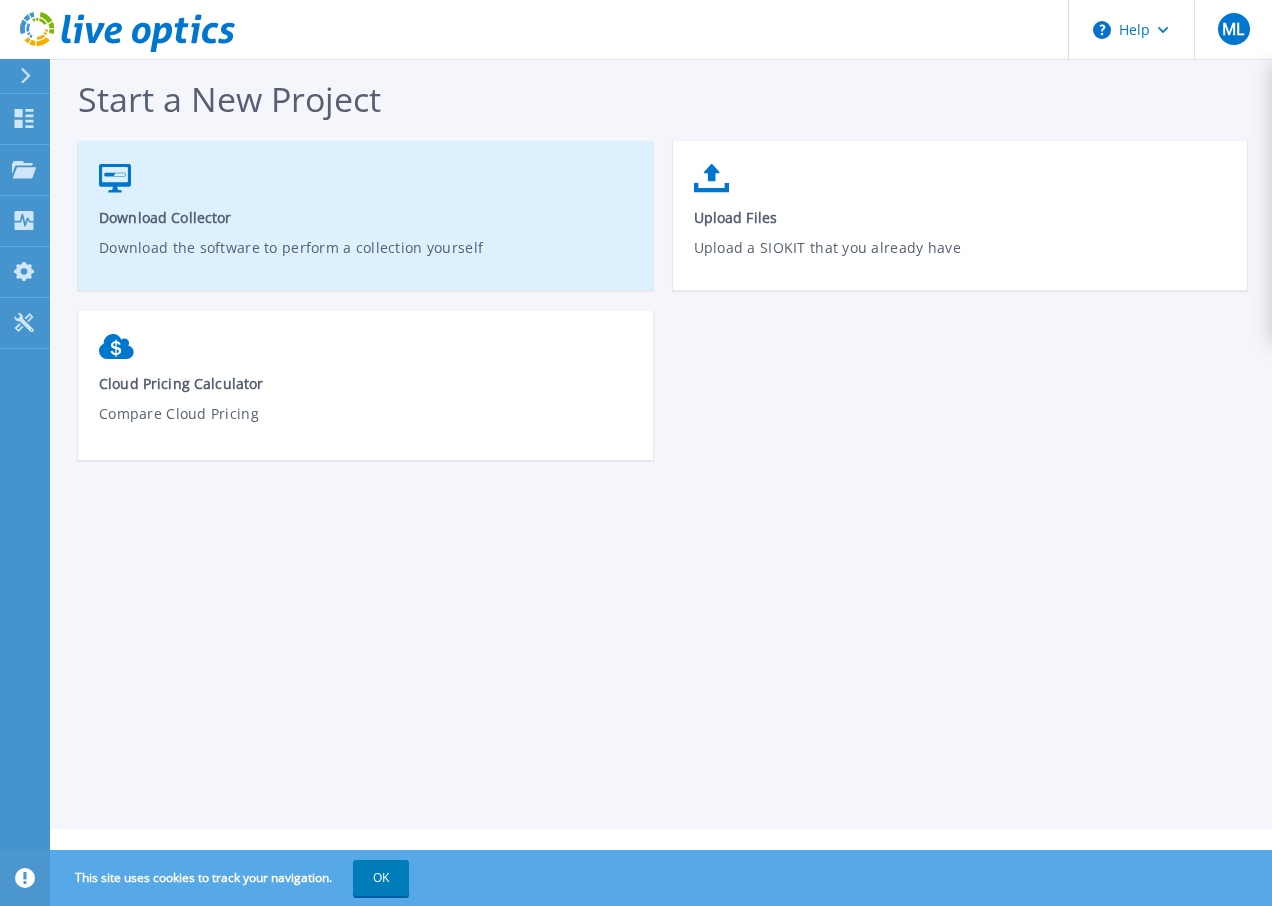 click on "Download Collector Download the software to perform a collection yourself" at bounding box center [365, 225] 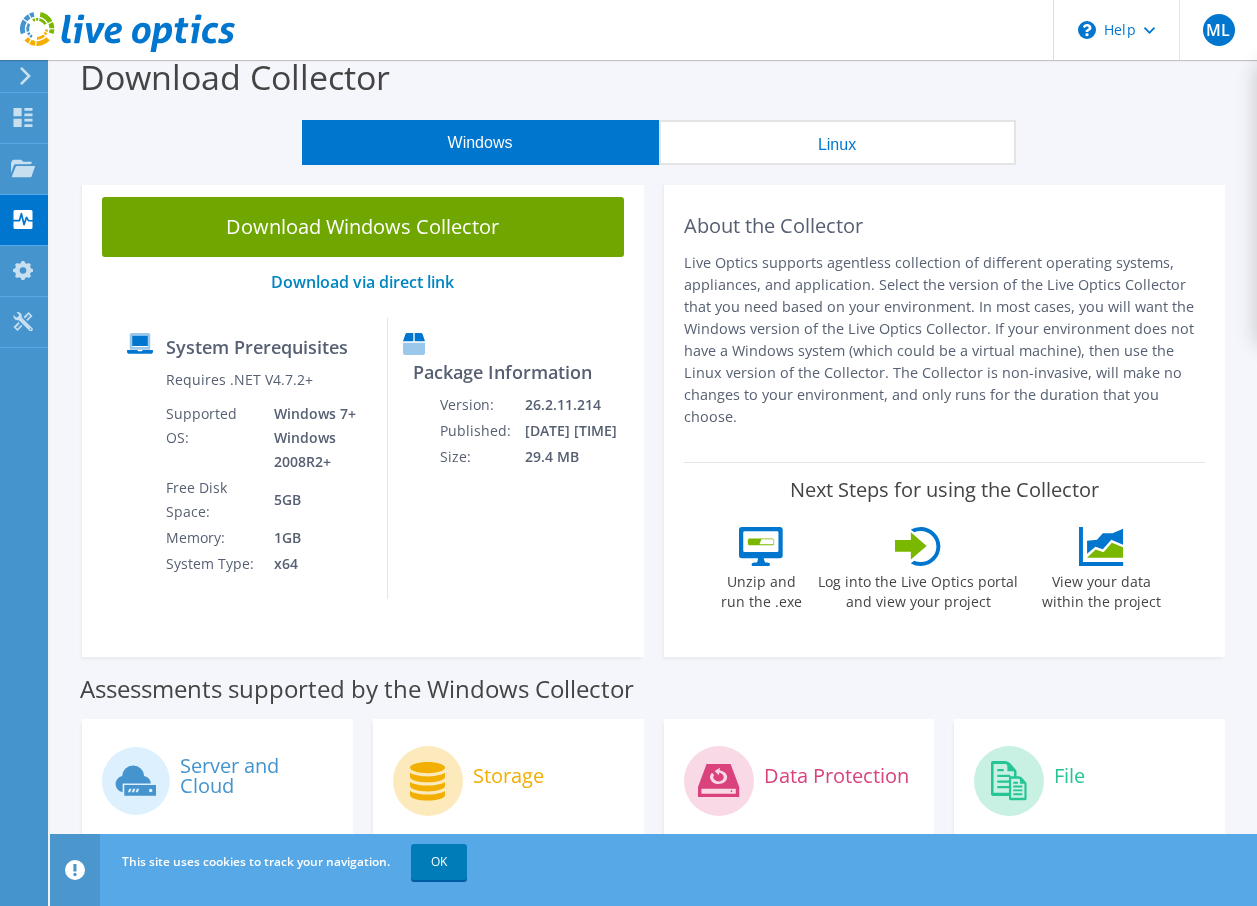 scroll, scrollTop: 0, scrollLeft: 0, axis: both 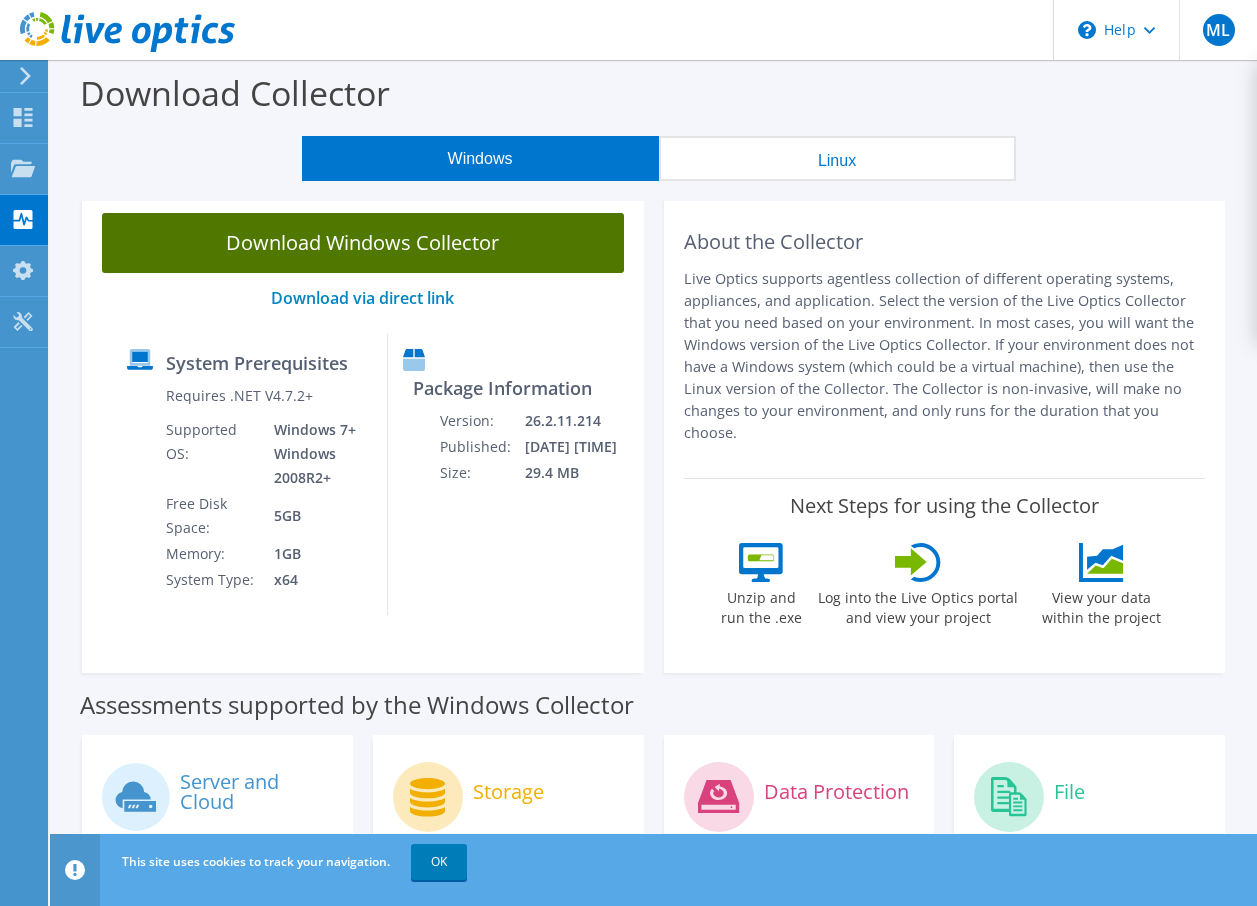 click on "Download Windows Collector" at bounding box center [363, 243] 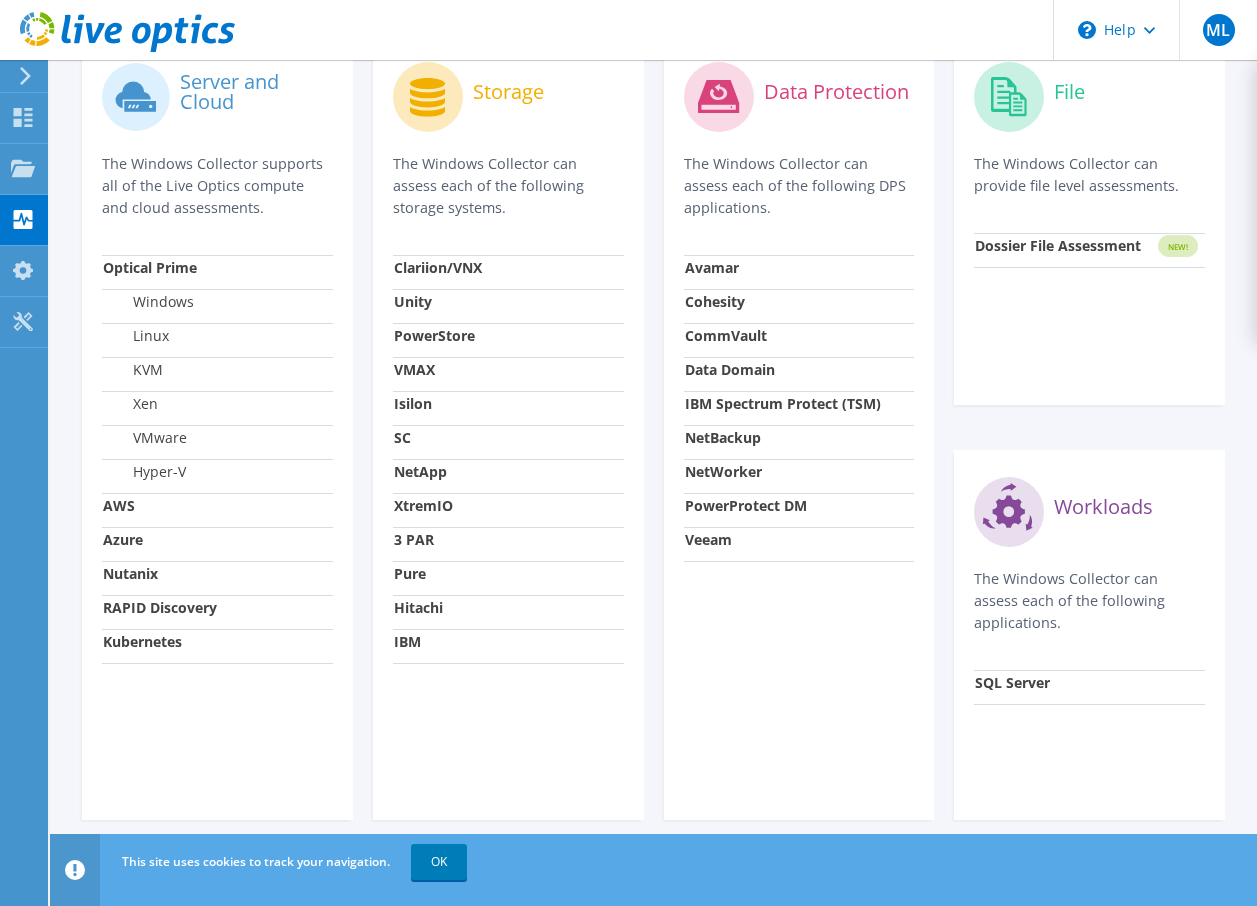 scroll, scrollTop: 0, scrollLeft: 0, axis: both 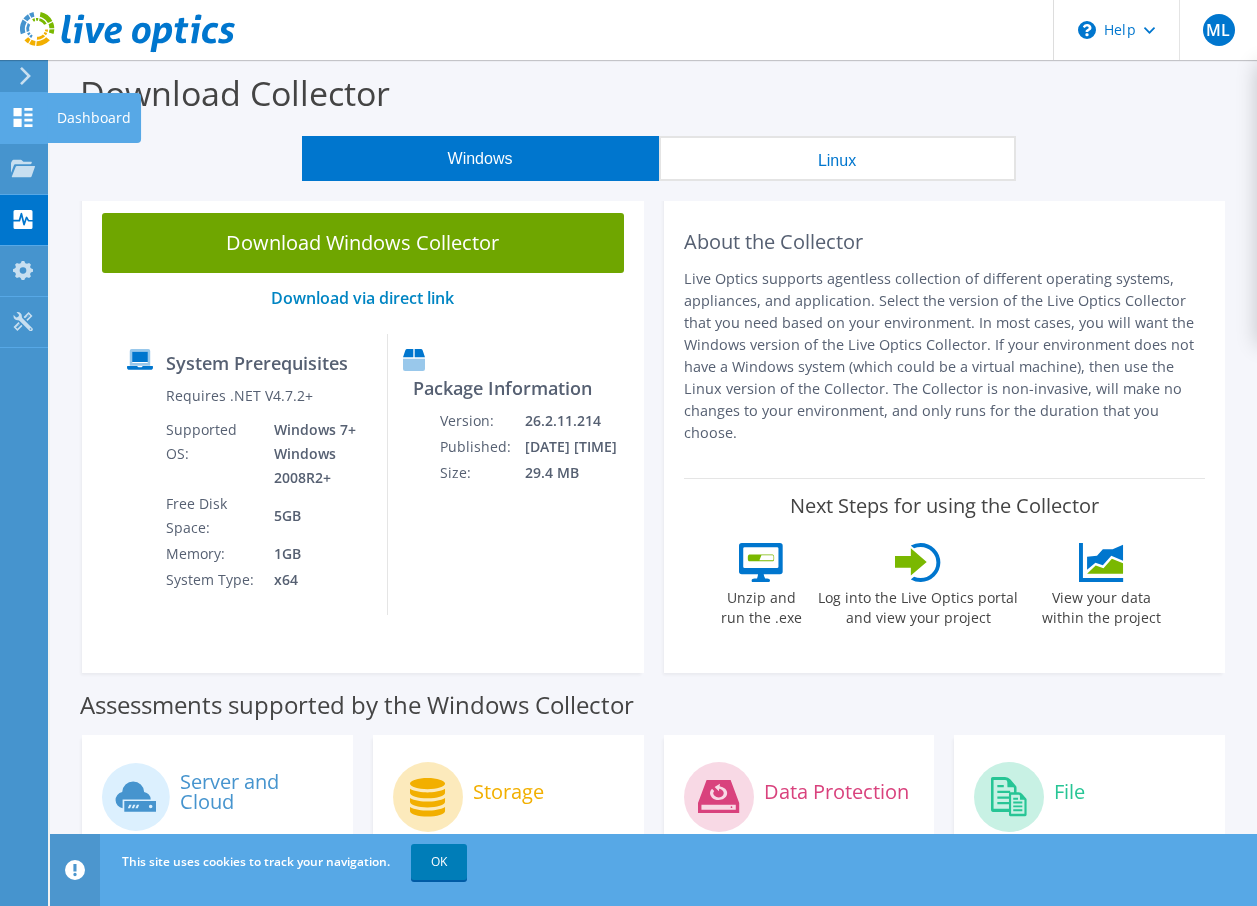 click on "Dashboard" at bounding box center [-66, 118] 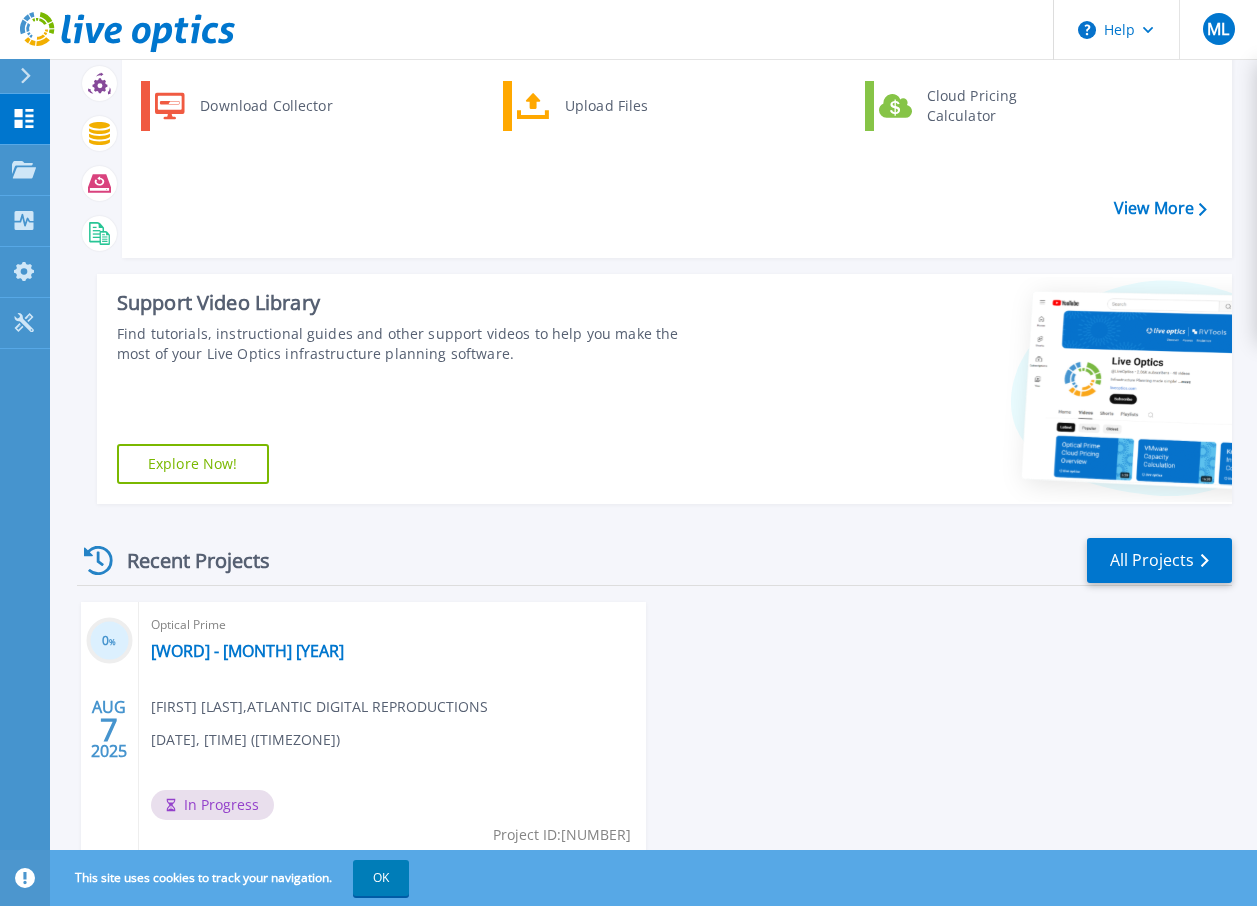 scroll, scrollTop: 171, scrollLeft: 0, axis: vertical 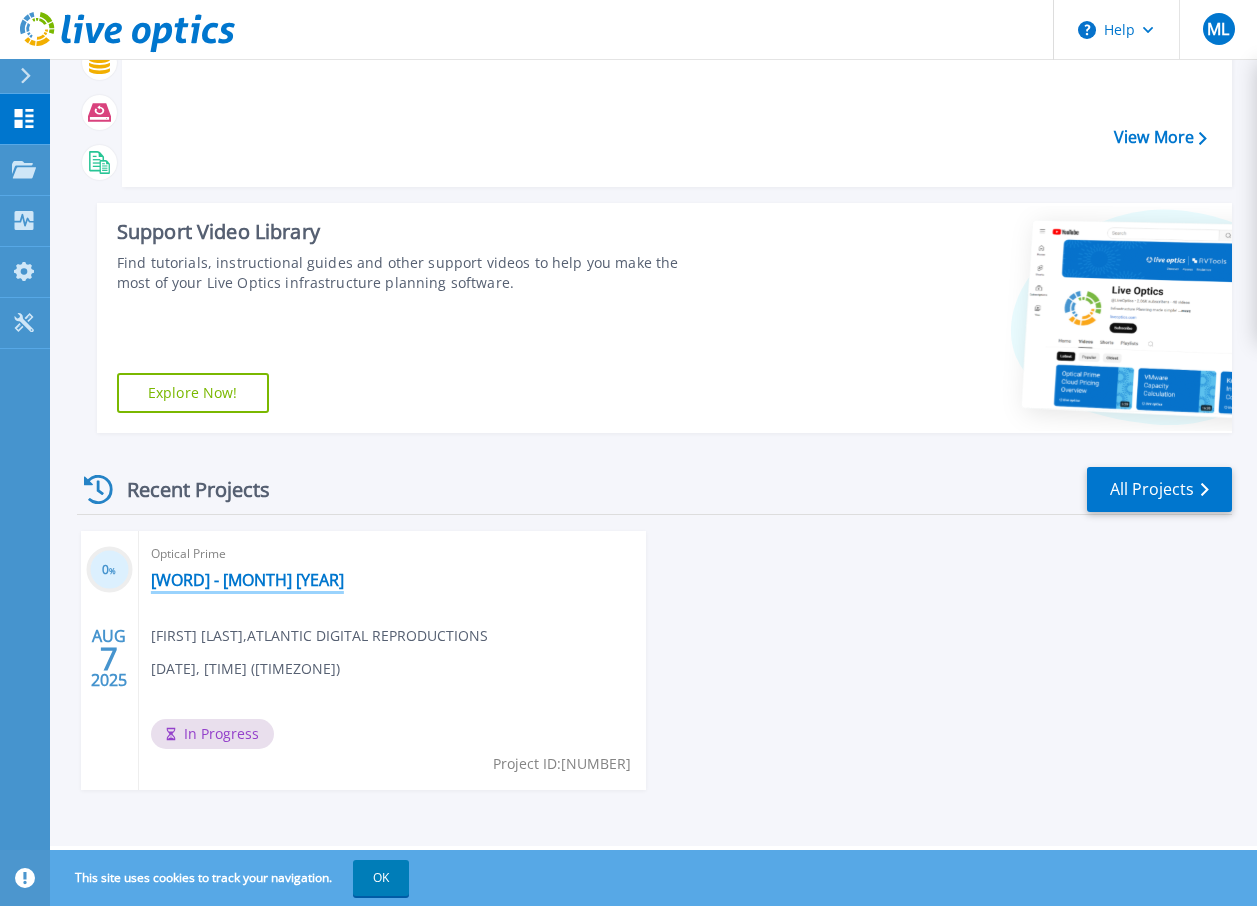 click on "FWH - August 2025" at bounding box center [247, 580] 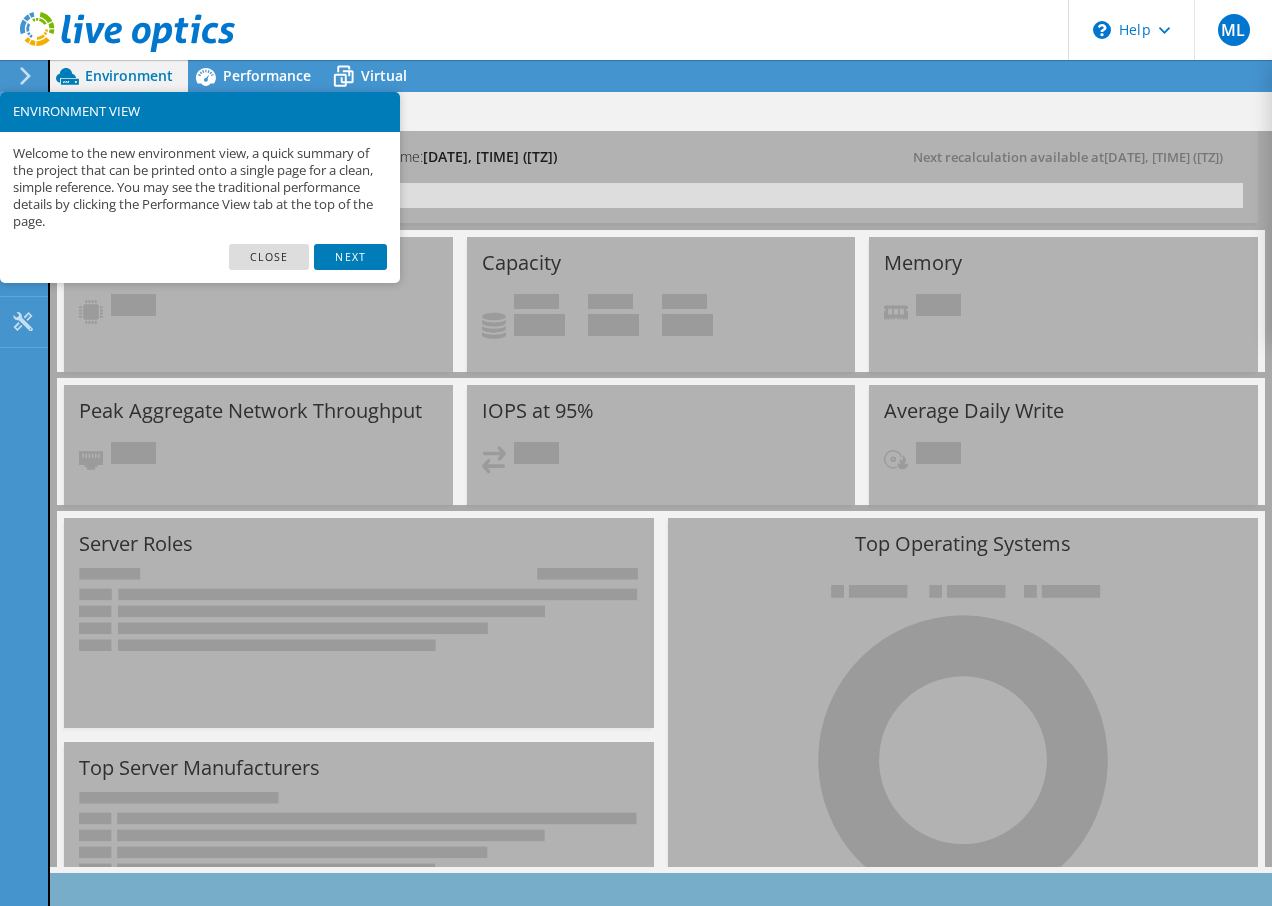 scroll, scrollTop: 0, scrollLeft: 0, axis: both 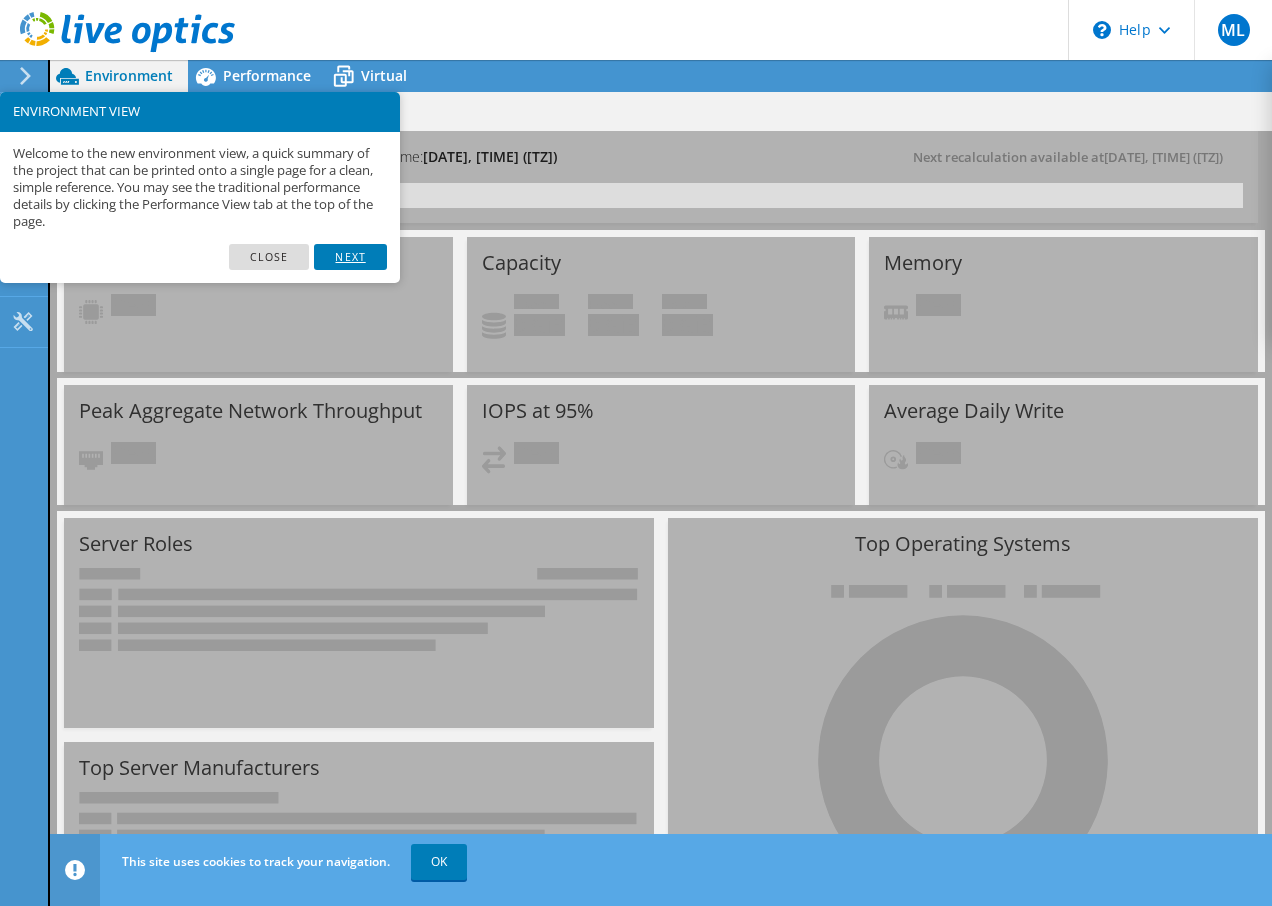 click on "Next" at bounding box center [350, 257] 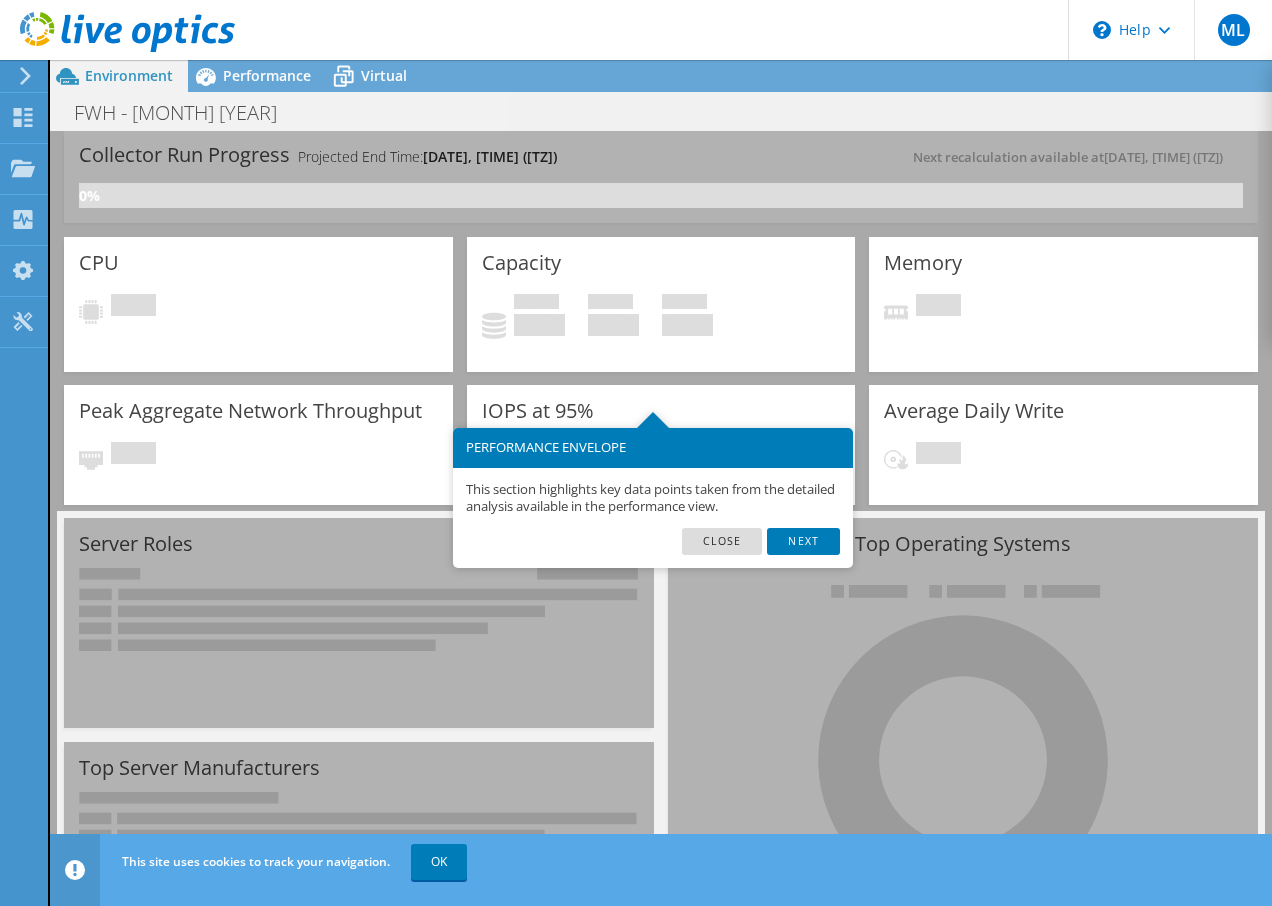 scroll, scrollTop: 99, scrollLeft: 0, axis: vertical 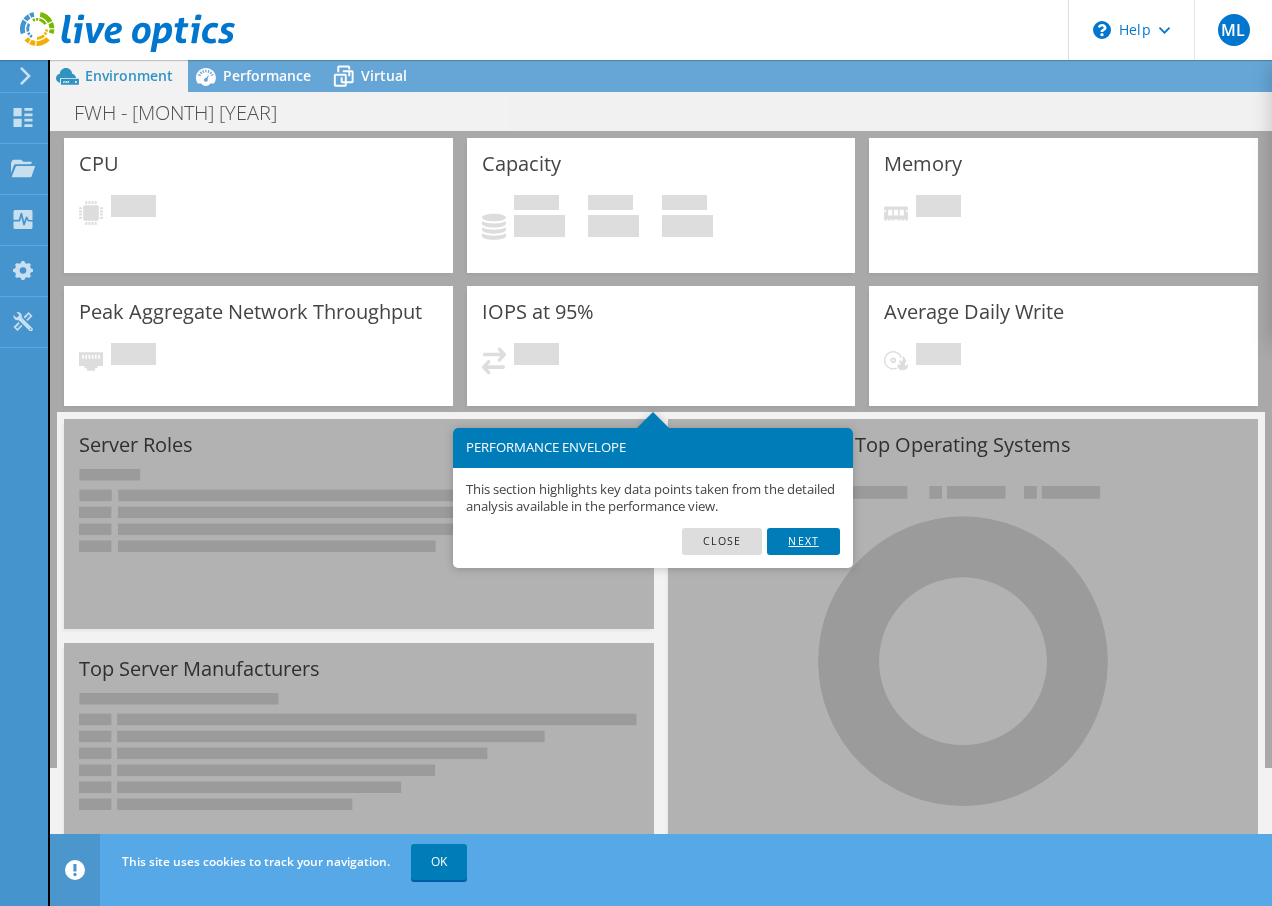 click on "Next" at bounding box center (803, 541) 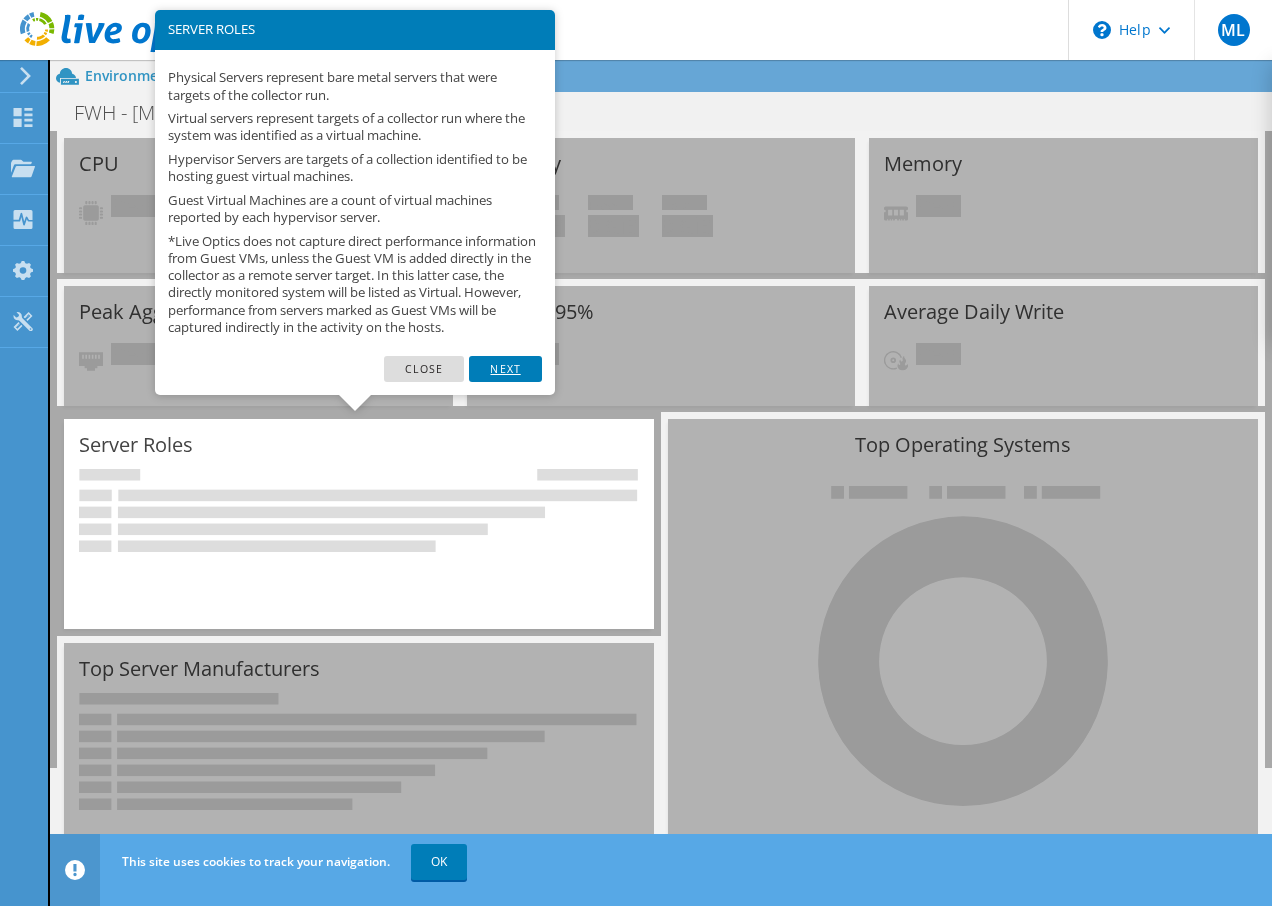 click on "Next" at bounding box center [505, 369] 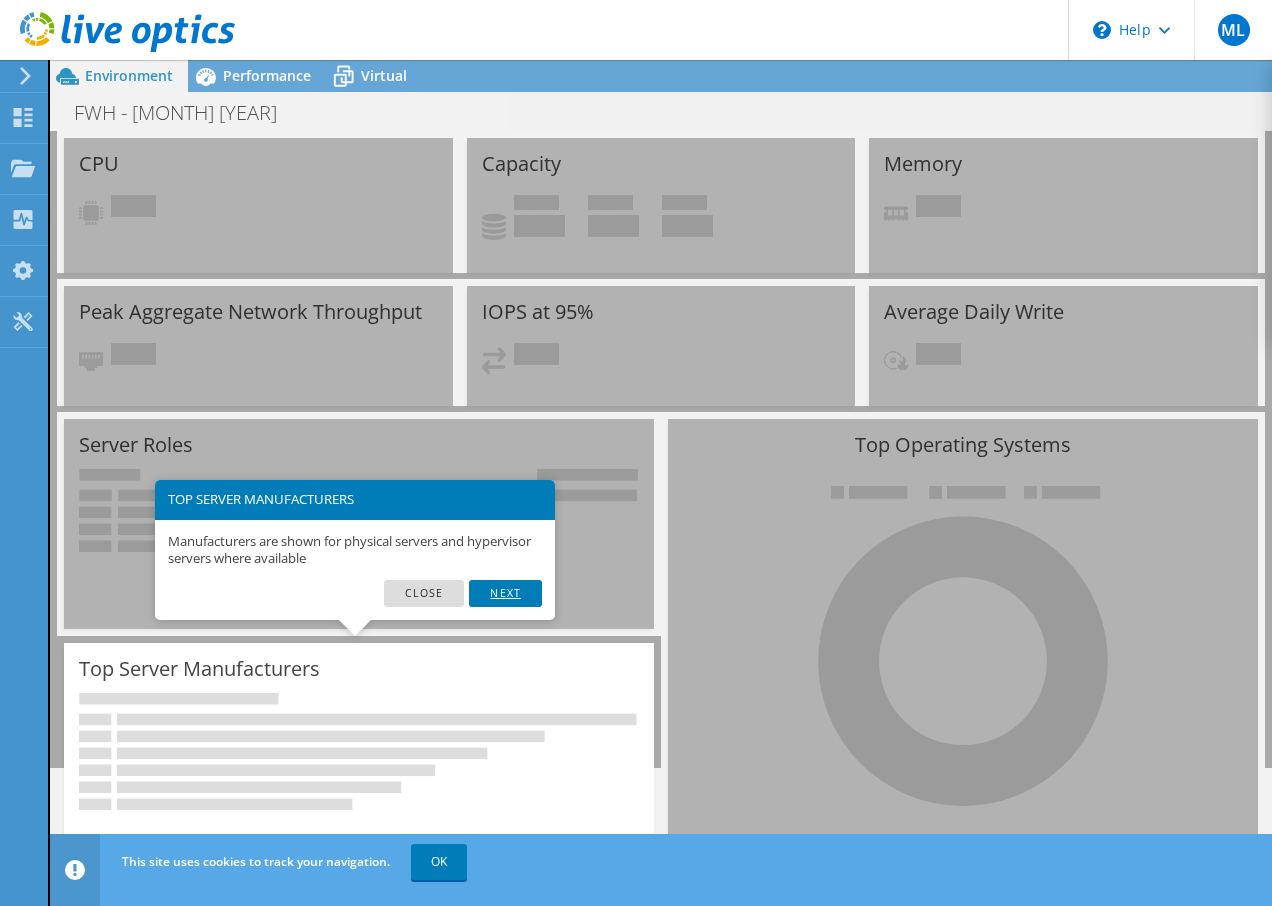 click on "Next" at bounding box center [505, 593] 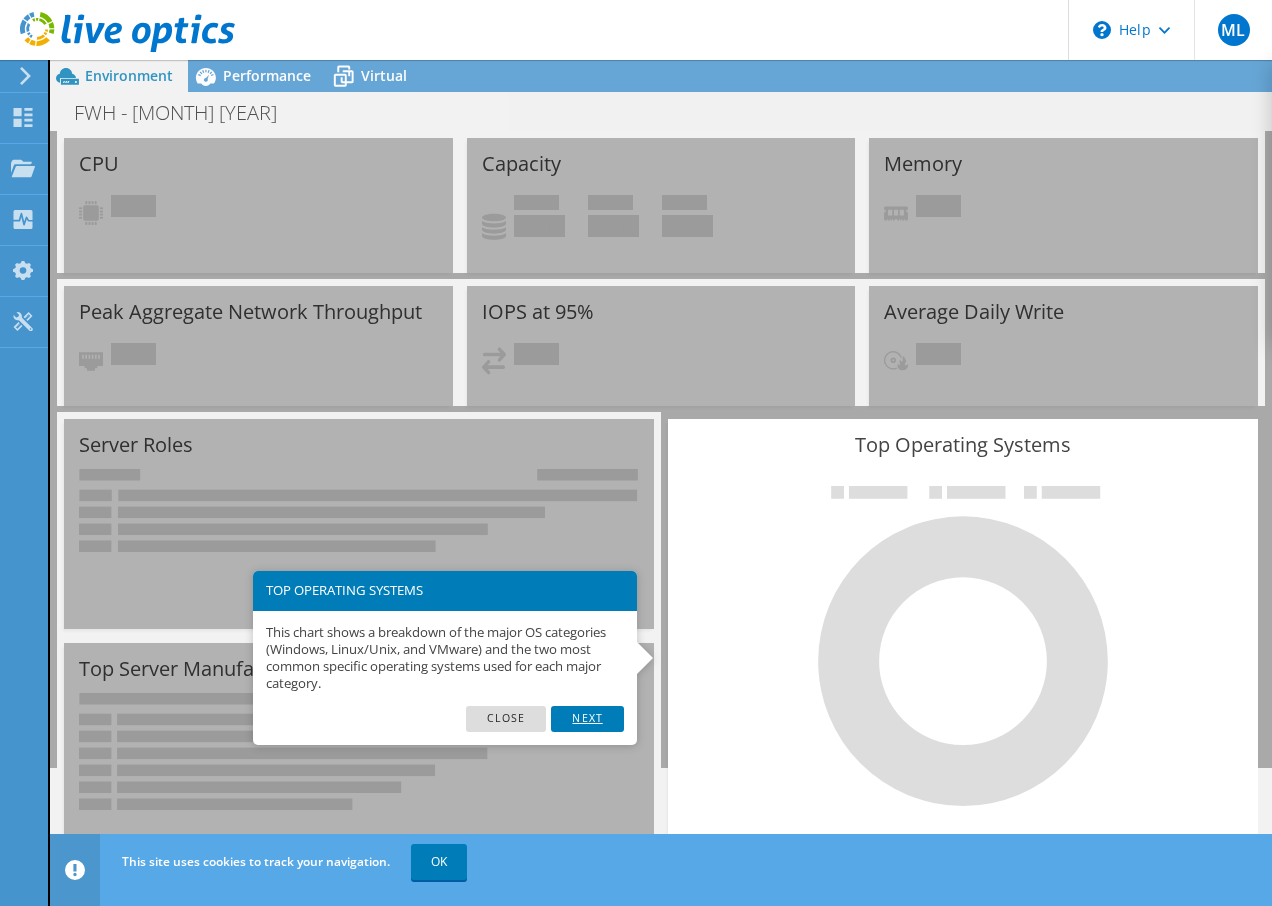 click on "Next" at bounding box center [587, 719] 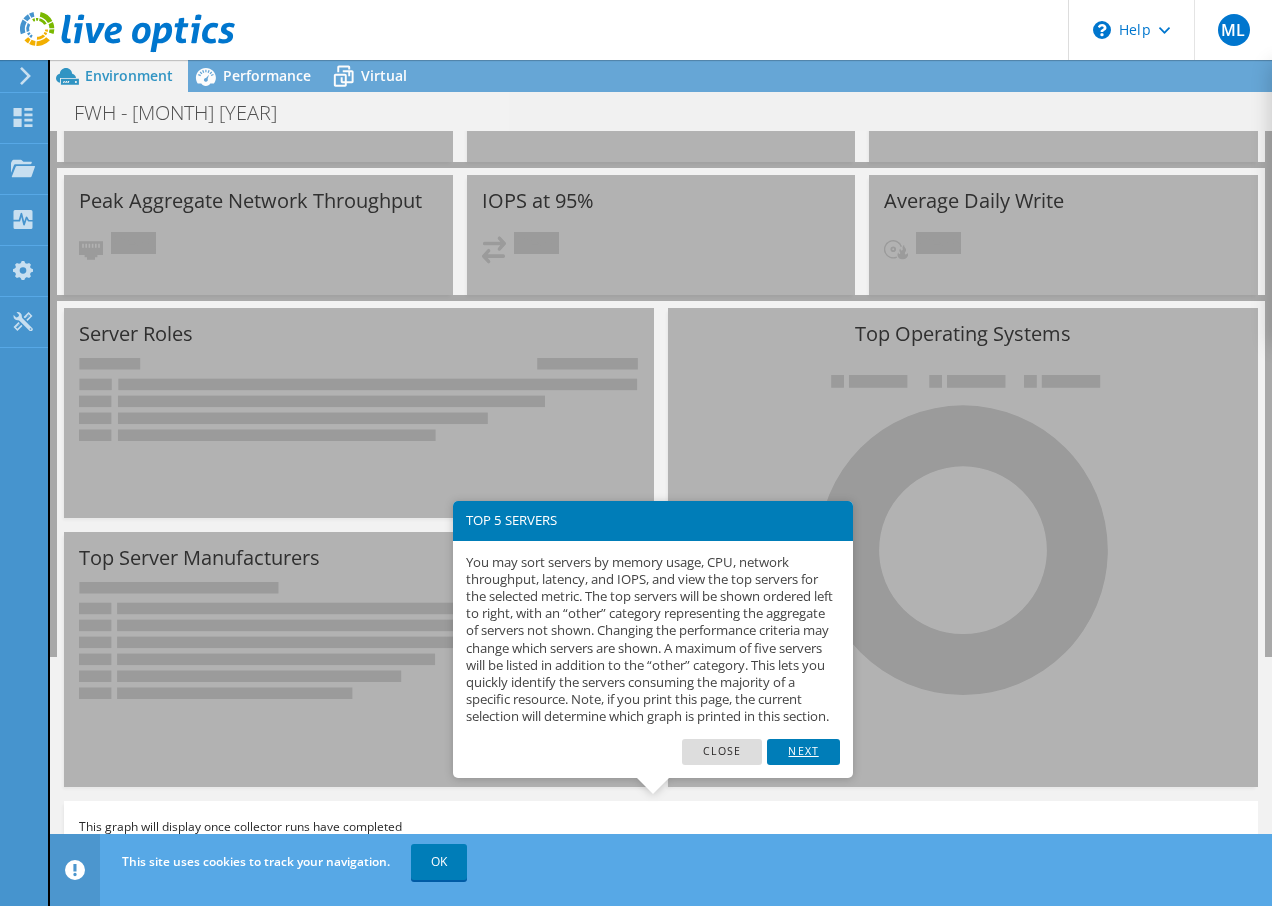 click on "Next" at bounding box center (803, 752) 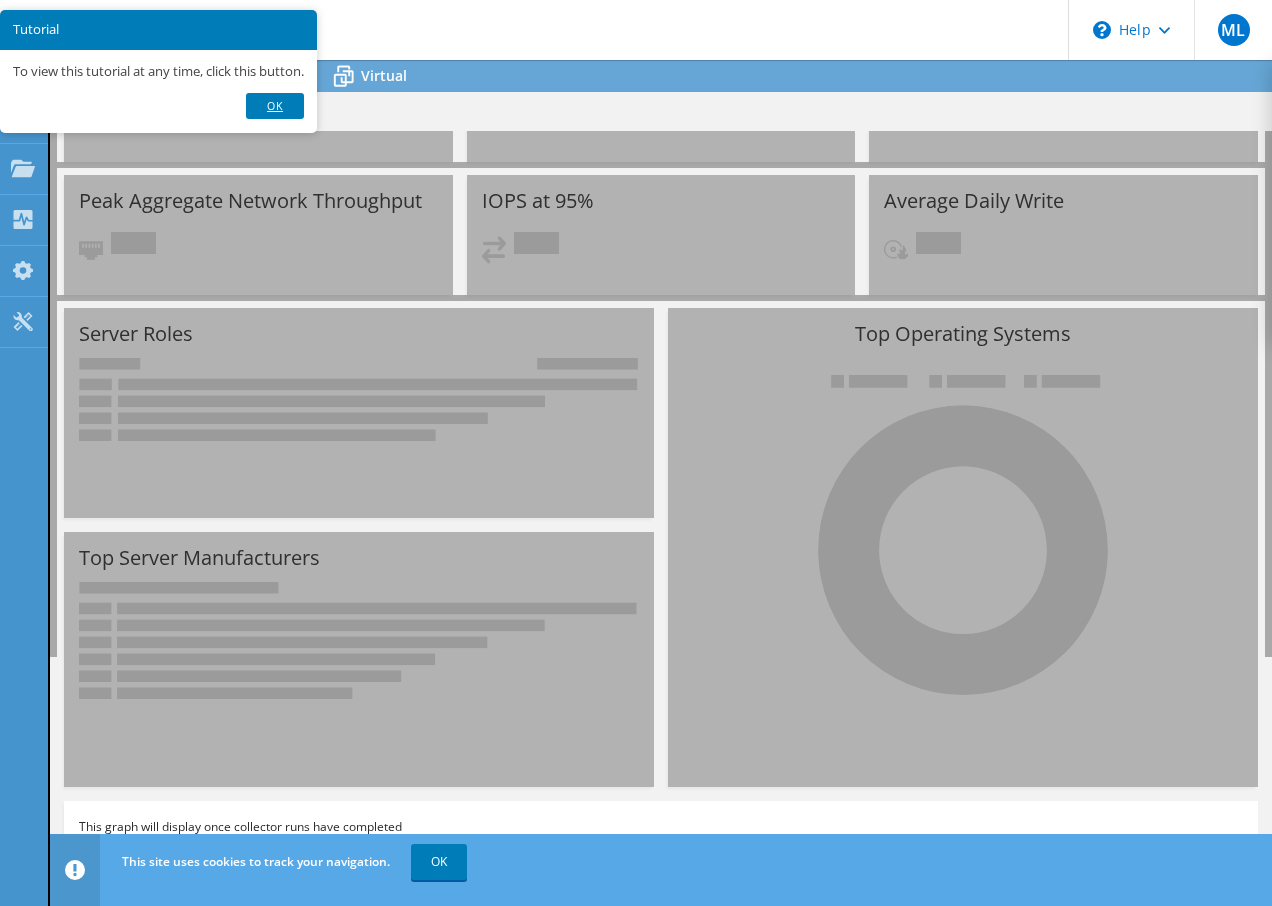 click on "Ok" at bounding box center [275, 106] 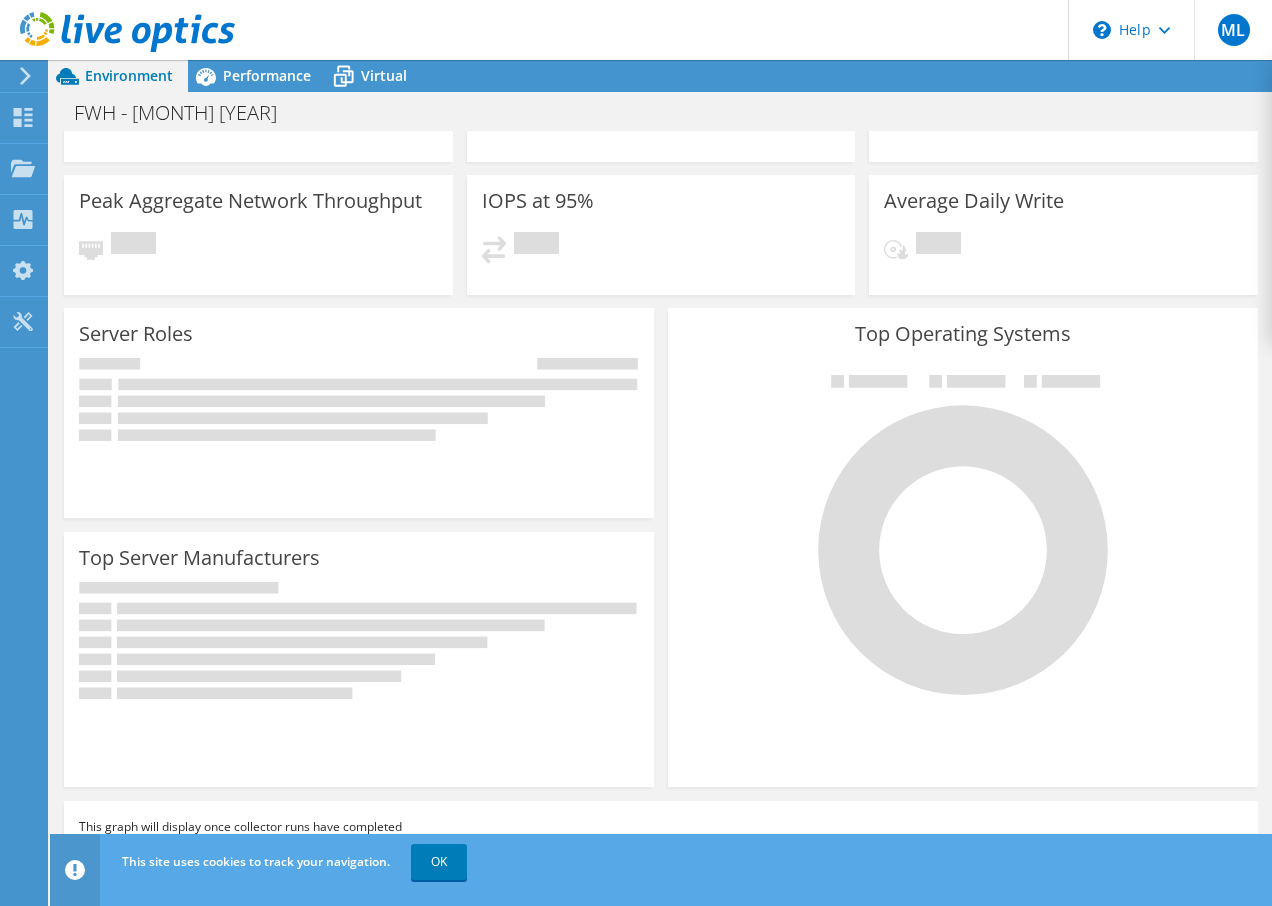 scroll, scrollTop: 0, scrollLeft: 0, axis: both 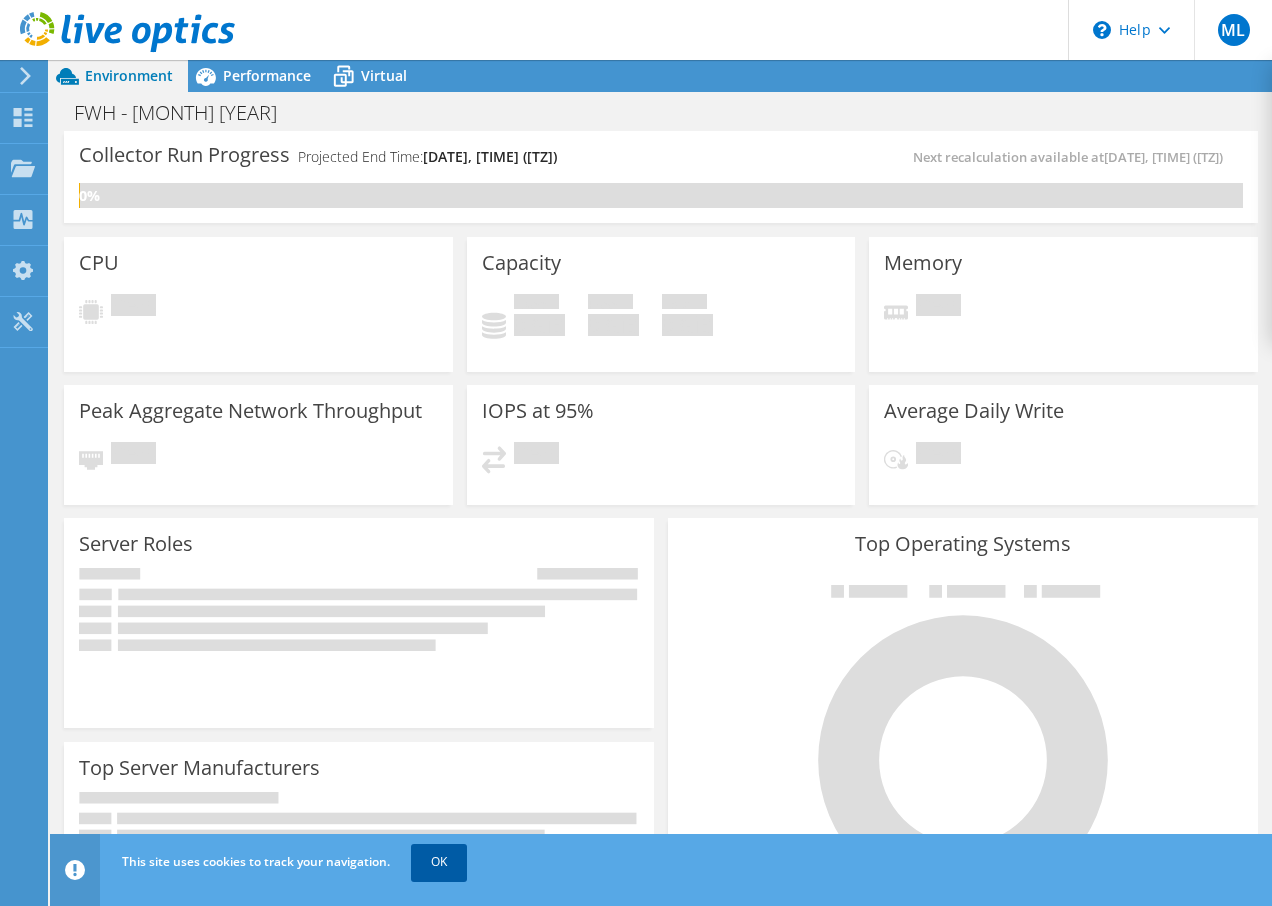 click on "OK" at bounding box center (439, 862) 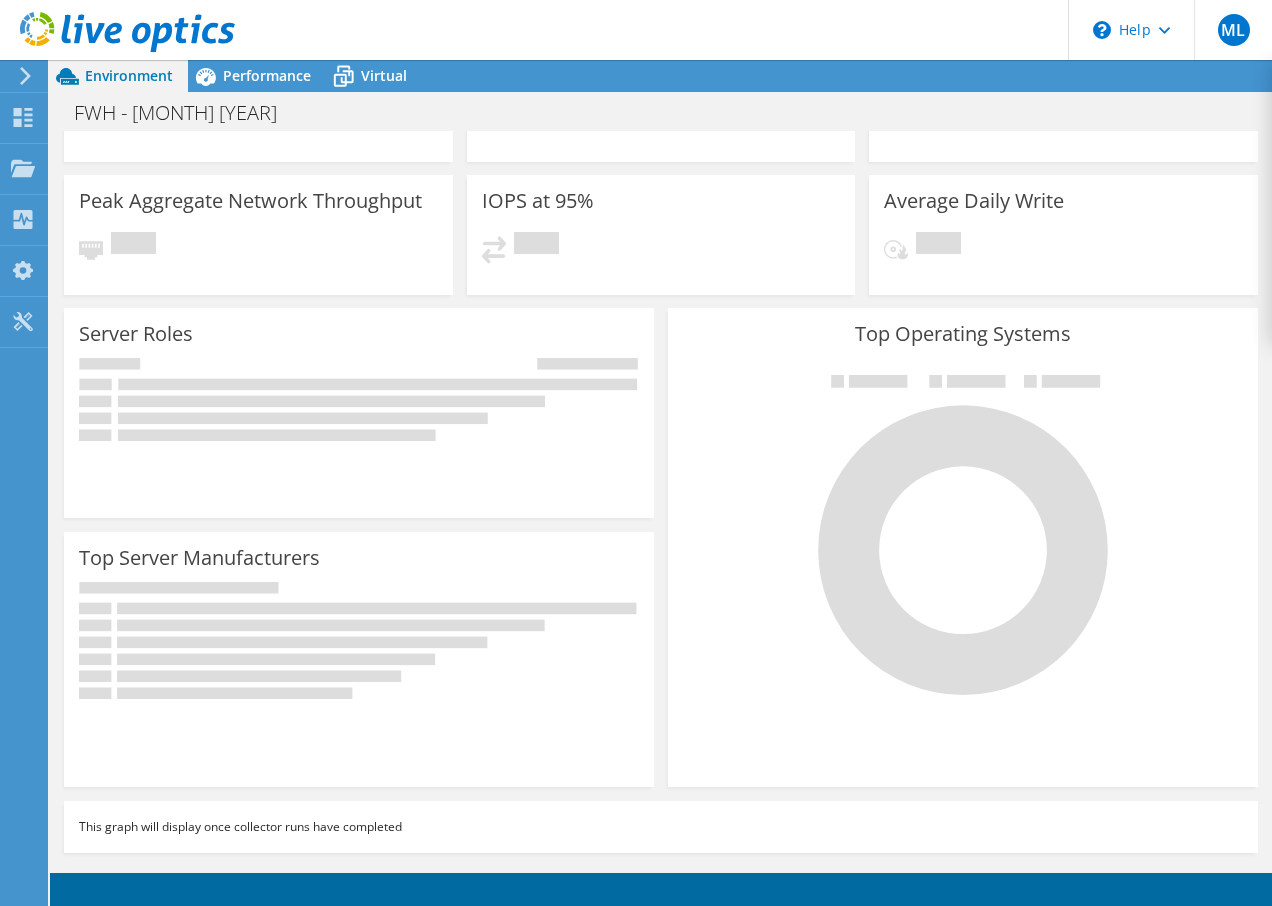 scroll, scrollTop: 0, scrollLeft: 0, axis: both 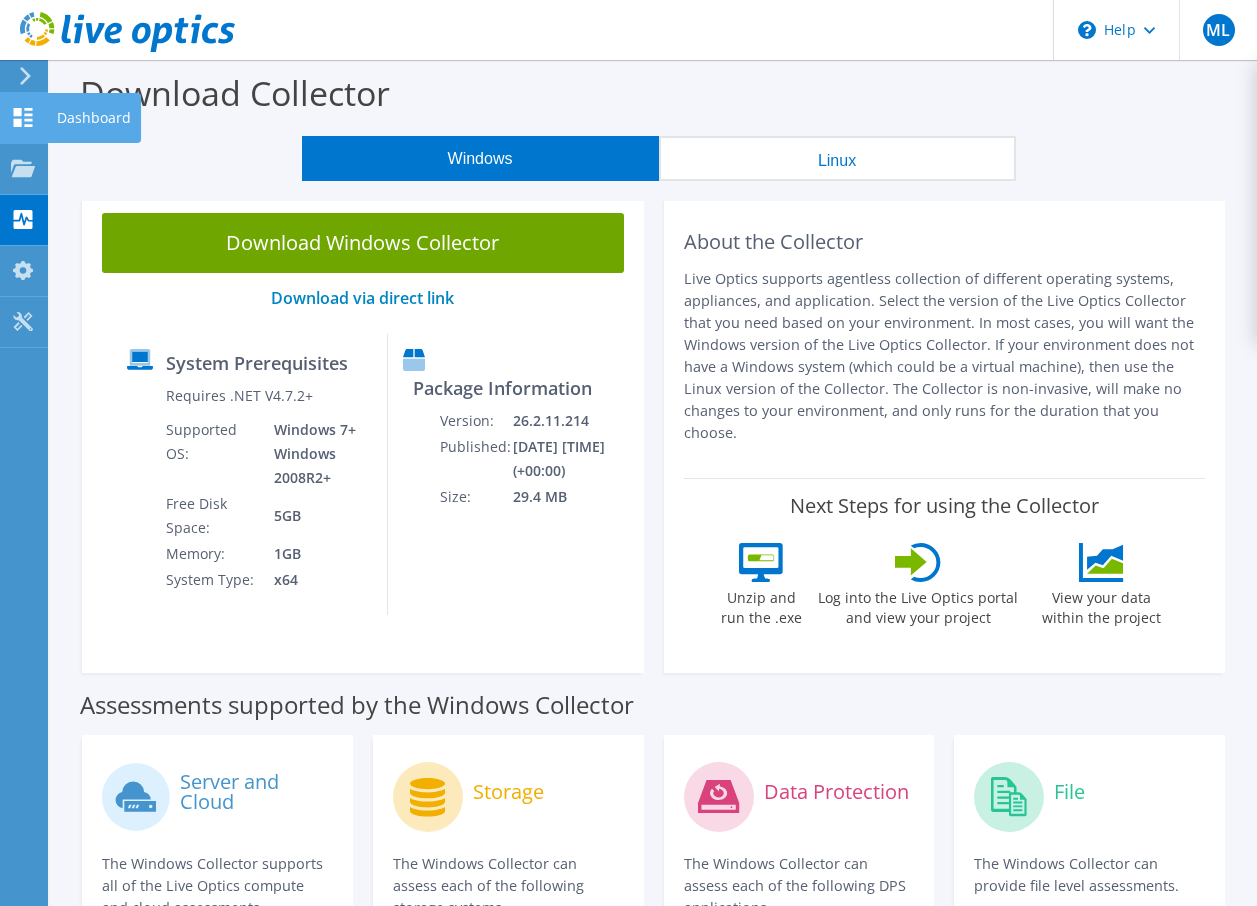 click 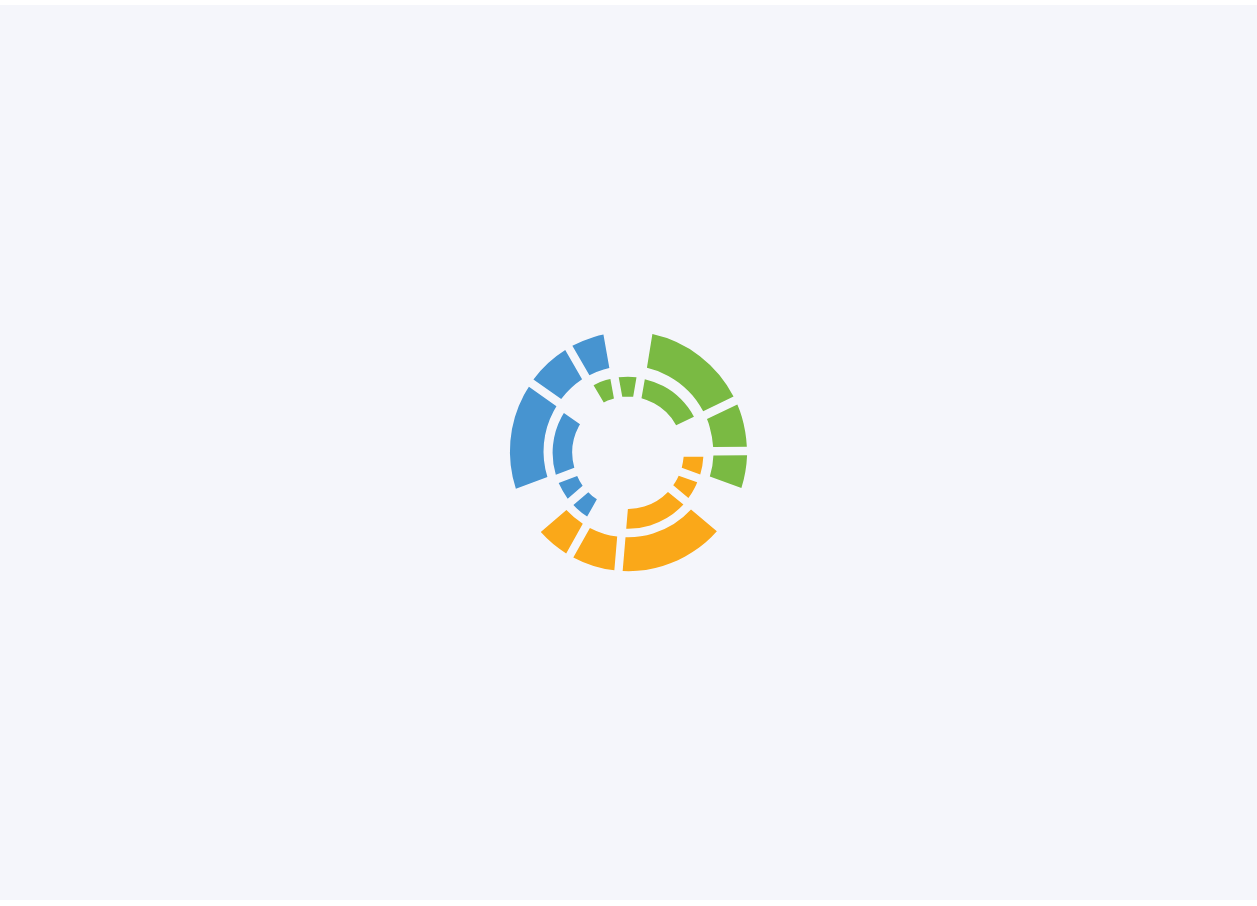 scroll, scrollTop: 0, scrollLeft: 0, axis: both 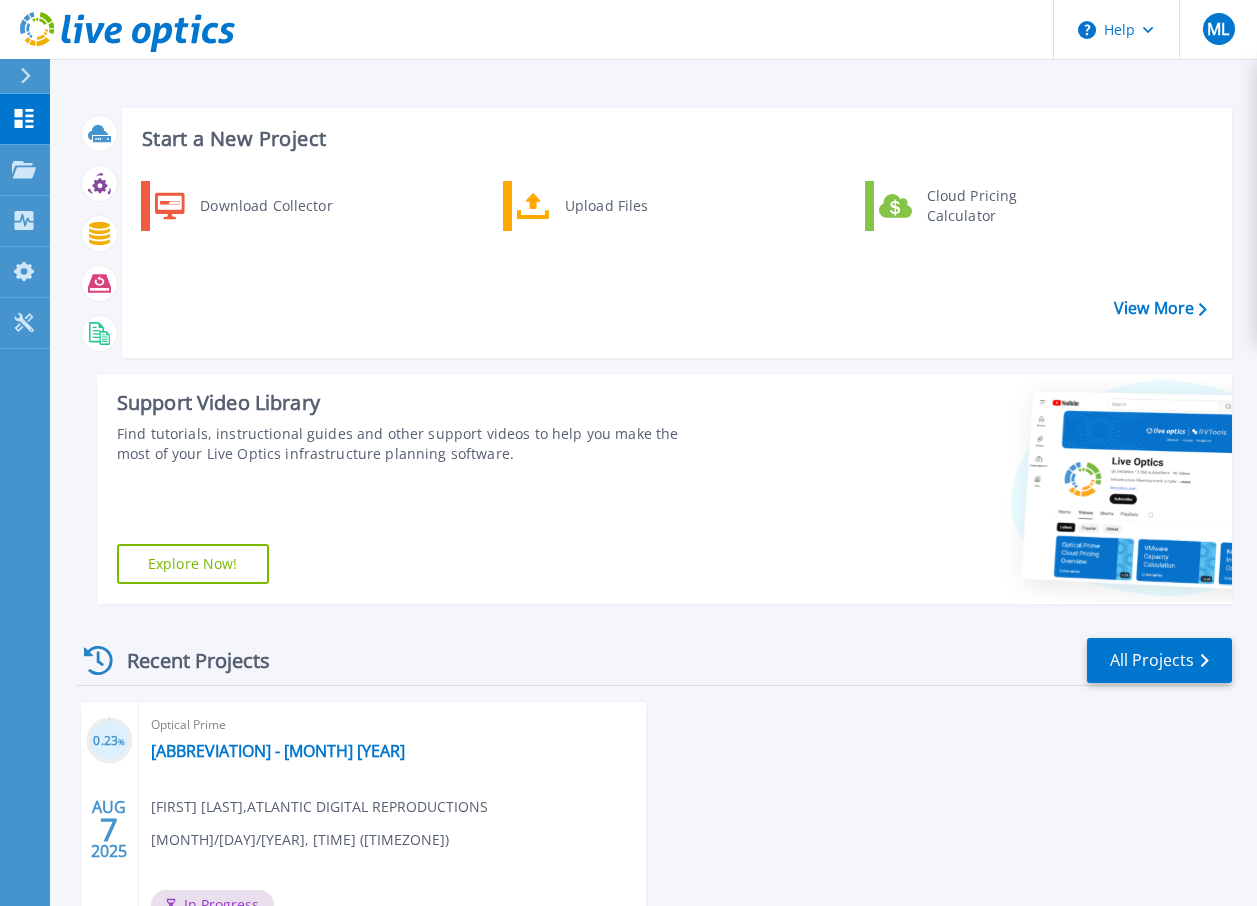 click on "[ABBREVIATION] - [MONTH] [YEAR] [FIRST] [LAST] , [COMPANY] [ABBREVIATION] [MONTH]/[DAY]/[YEAR], [TIME] ([TIMEZONE]) [STATUS] [PROJECT_TYPE]: [NUMBER]" at bounding box center (393, 831) 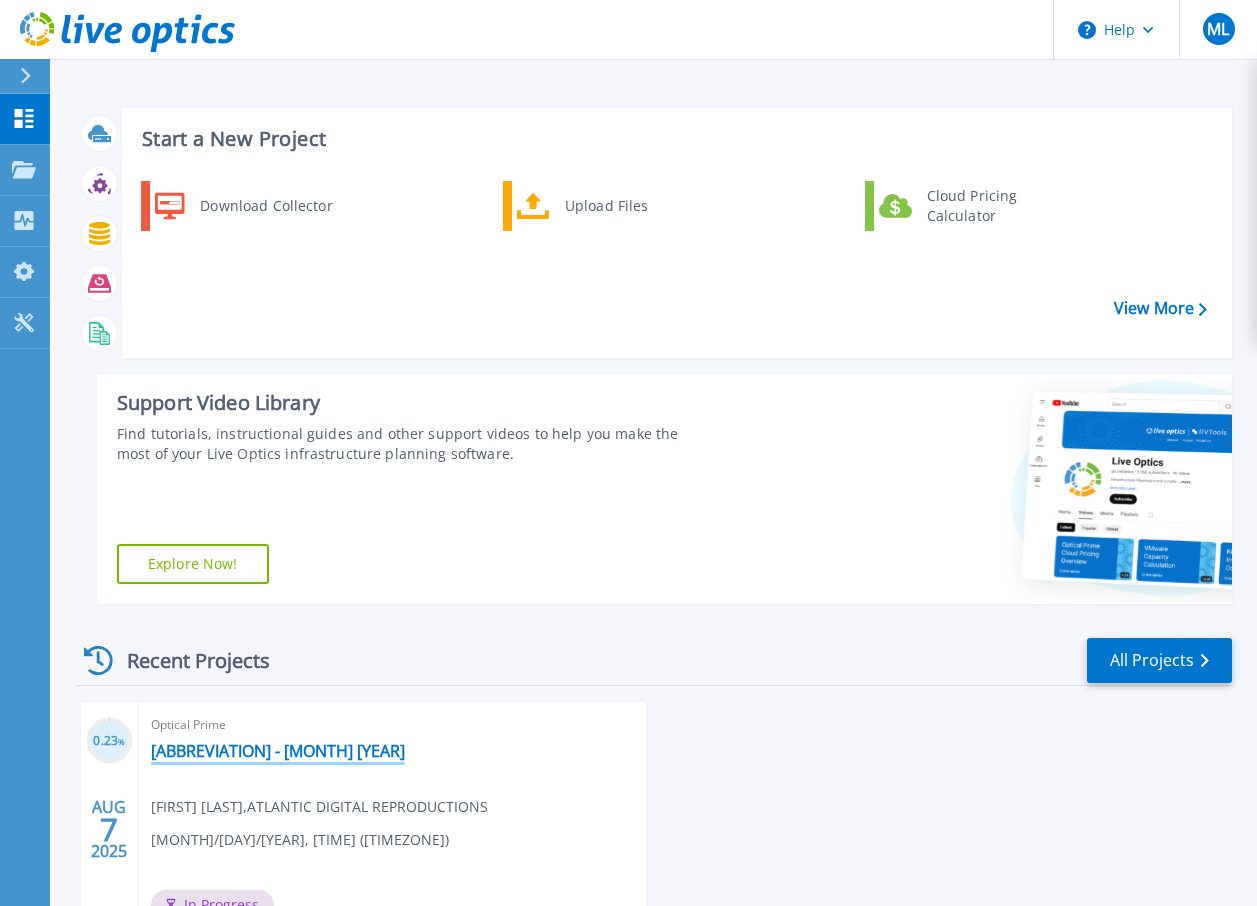 click on "[ABBREVIATION] - [MONTH] [YEAR]" at bounding box center (278, 751) 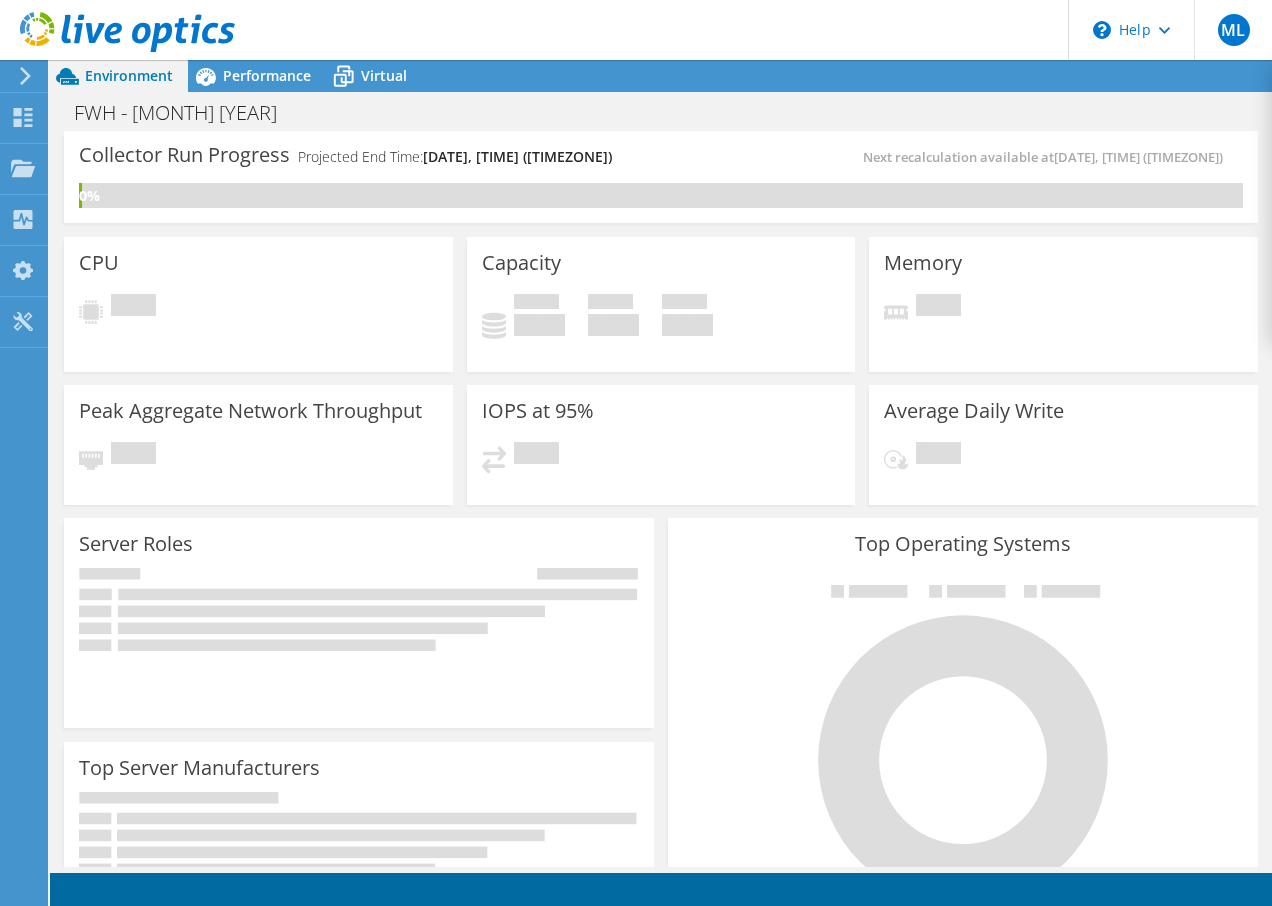 scroll, scrollTop: 0, scrollLeft: 0, axis: both 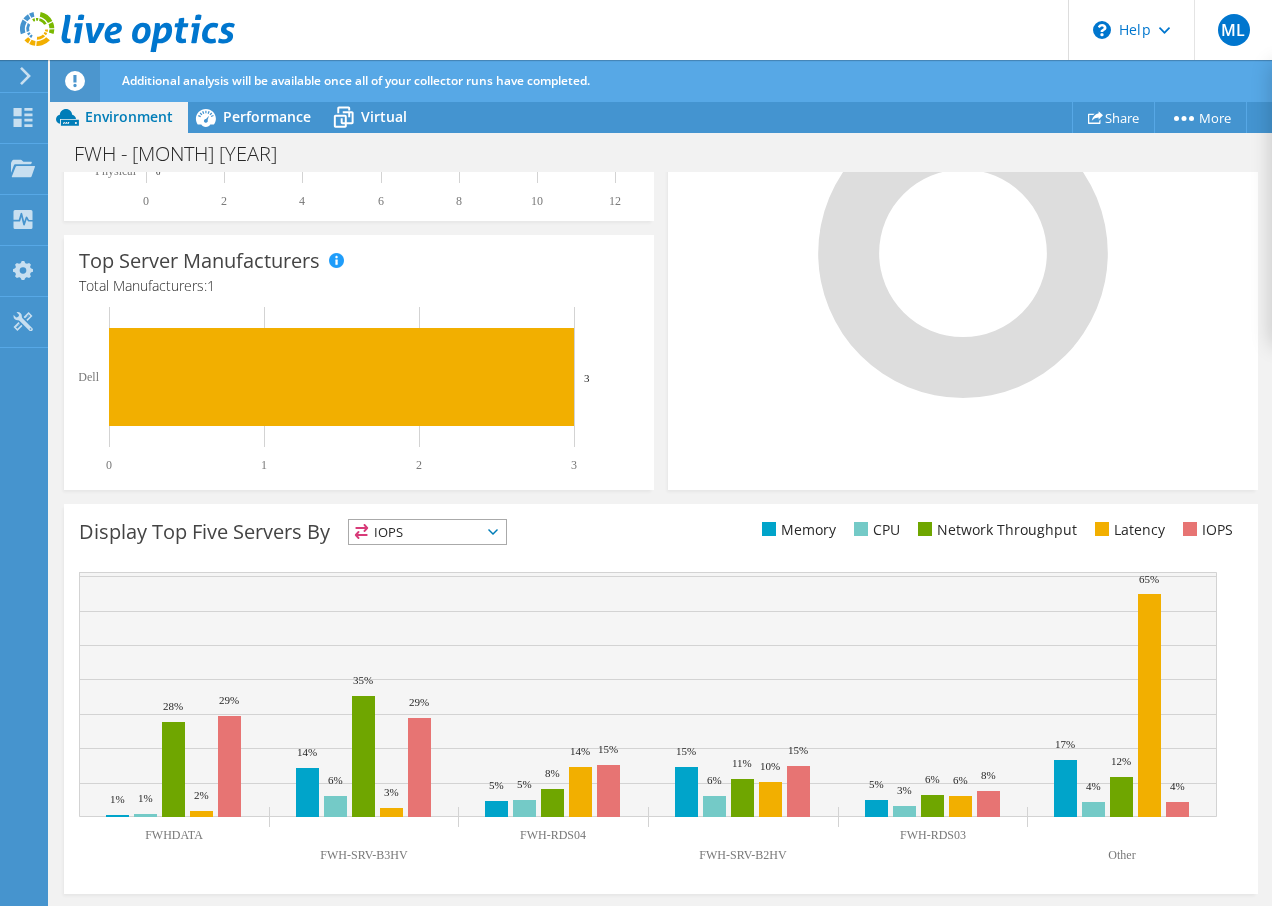 click on "IOPS" at bounding box center (427, 532) 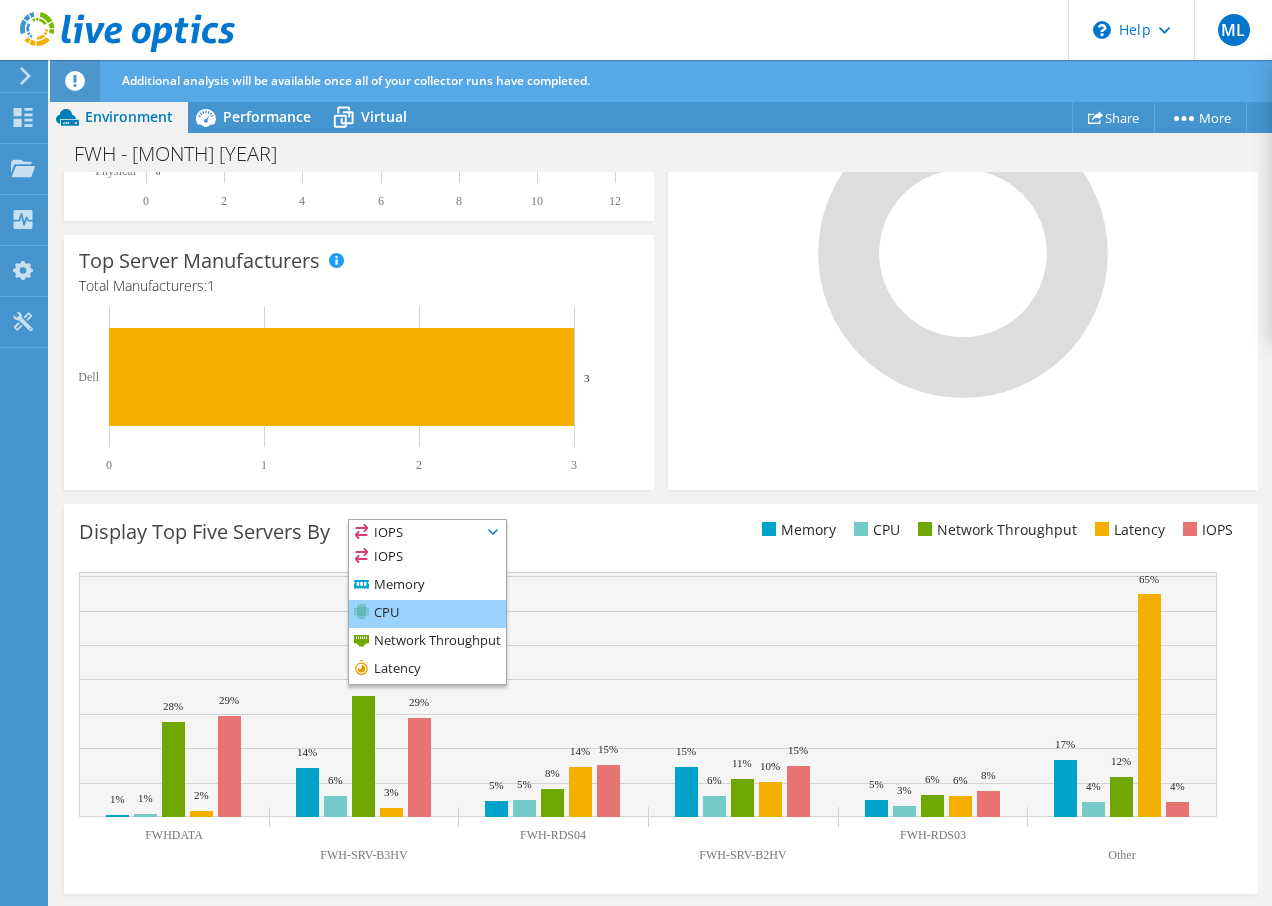 click on "CPU" at bounding box center (427, 614) 